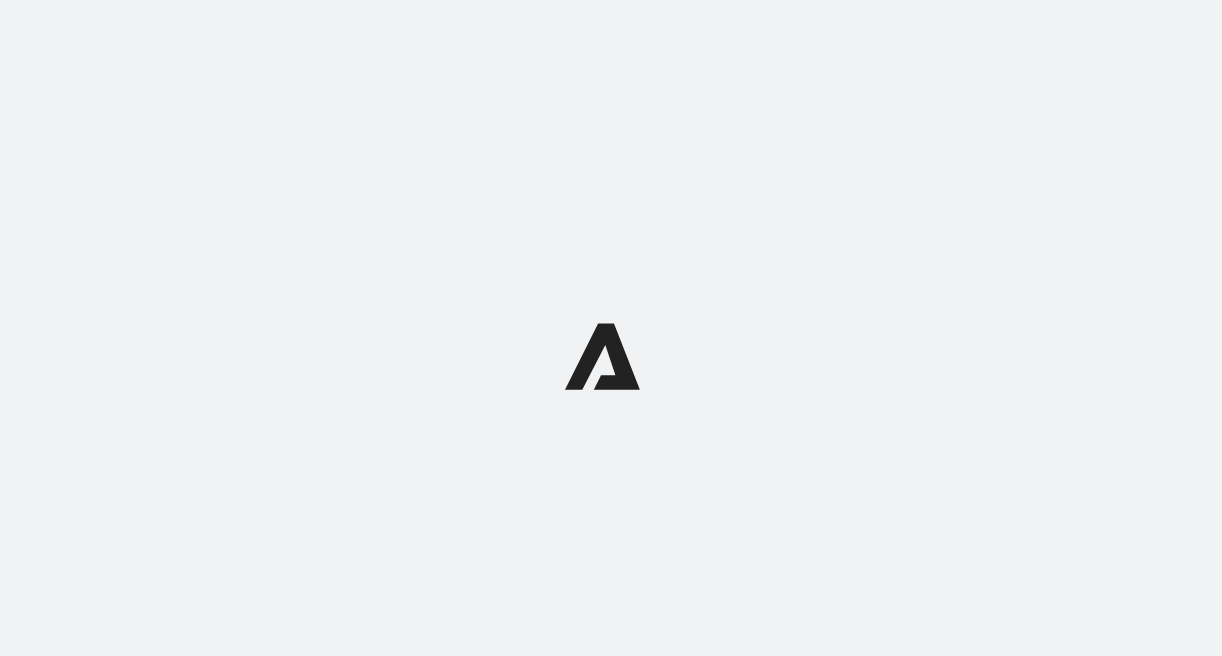 scroll, scrollTop: 0, scrollLeft: 0, axis: both 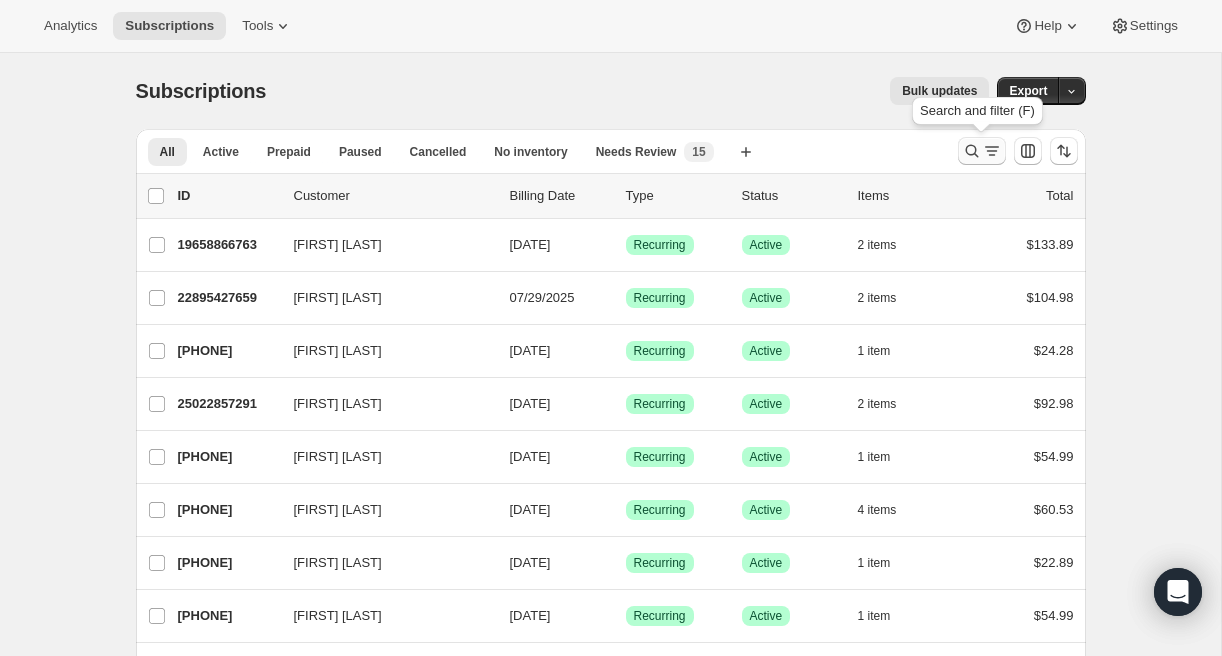 click 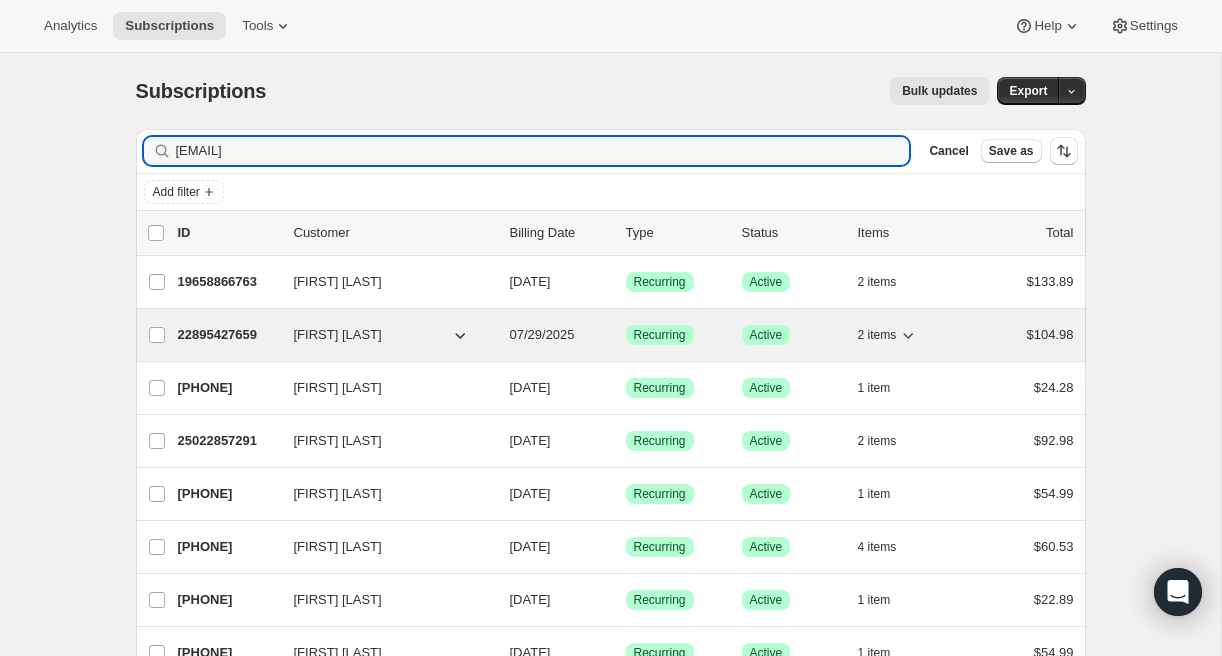 type on "[EMAIL]" 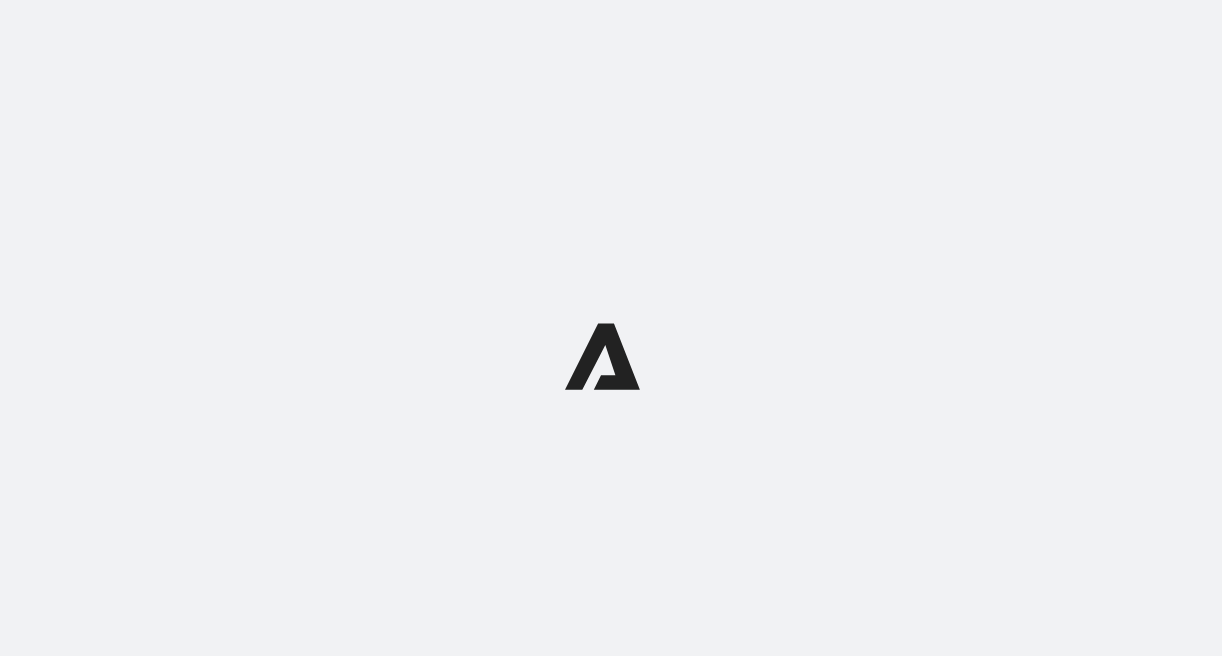 scroll, scrollTop: 0, scrollLeft: 0, axis: both 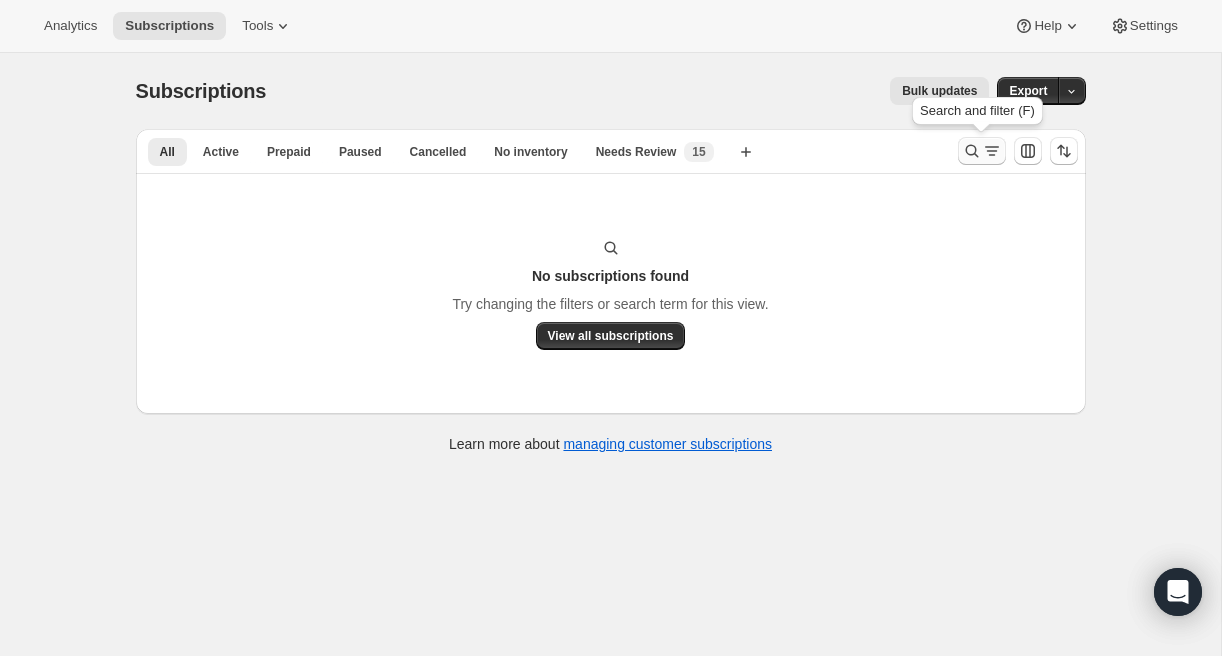 click 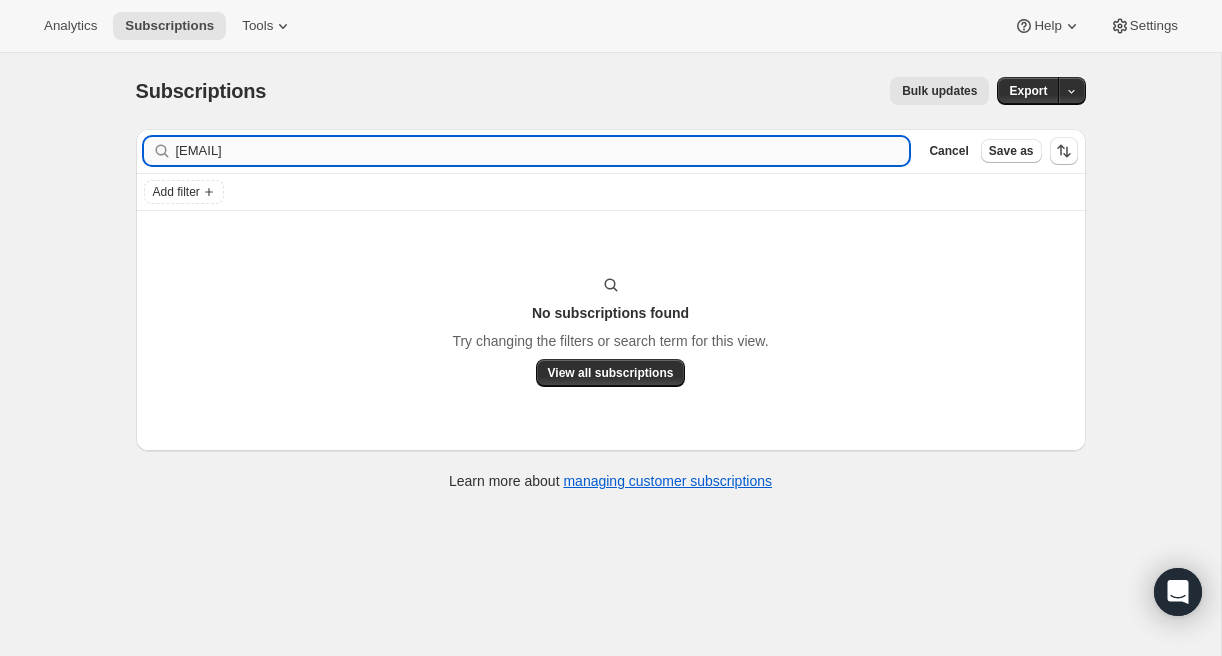 click on "[EMAIL]" at bounding box center (543, 151) 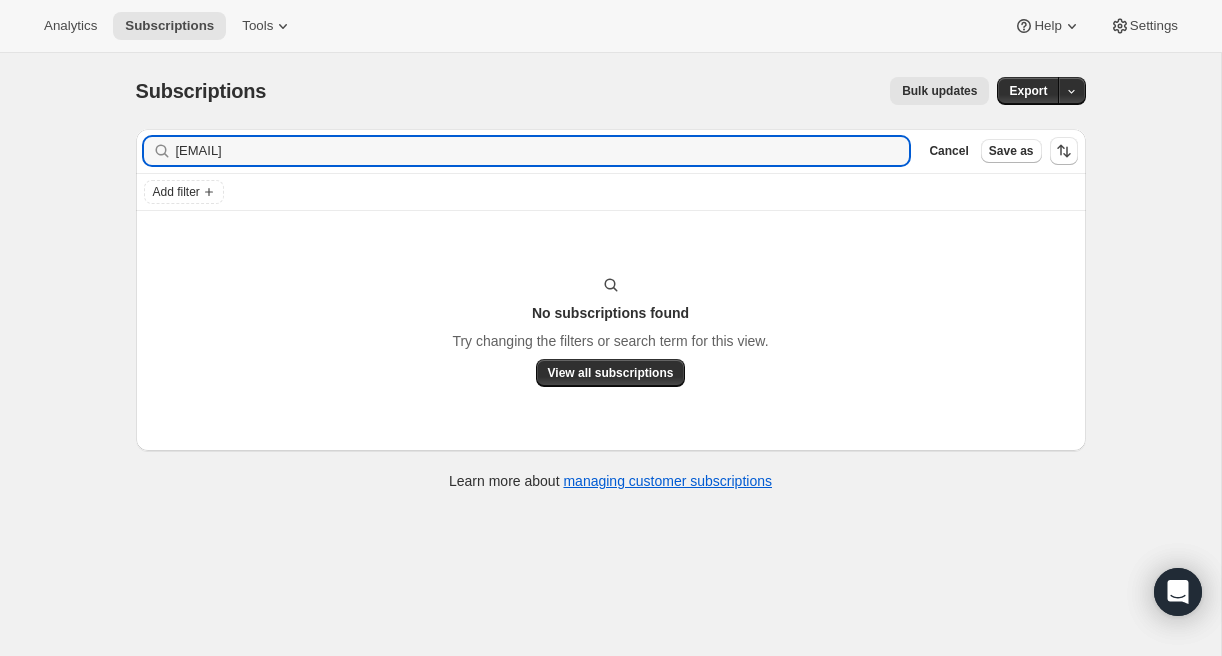 type on "epdx1@yahoo.com" 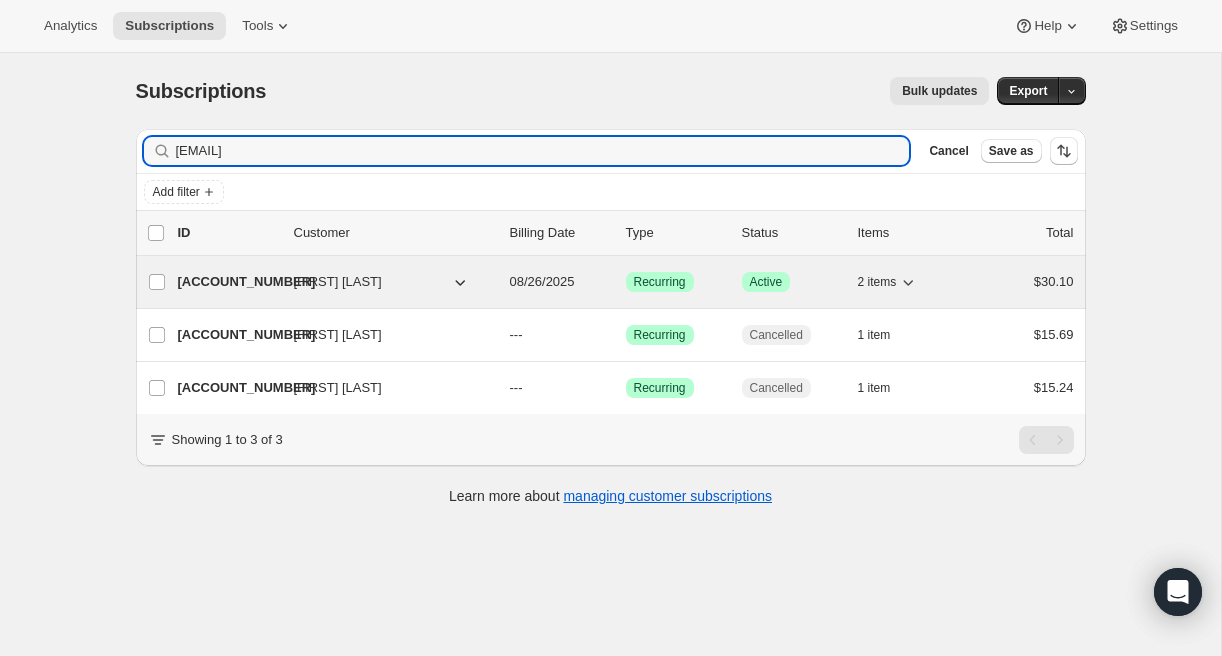click on "23521132619" at bounding box center [228, 282] 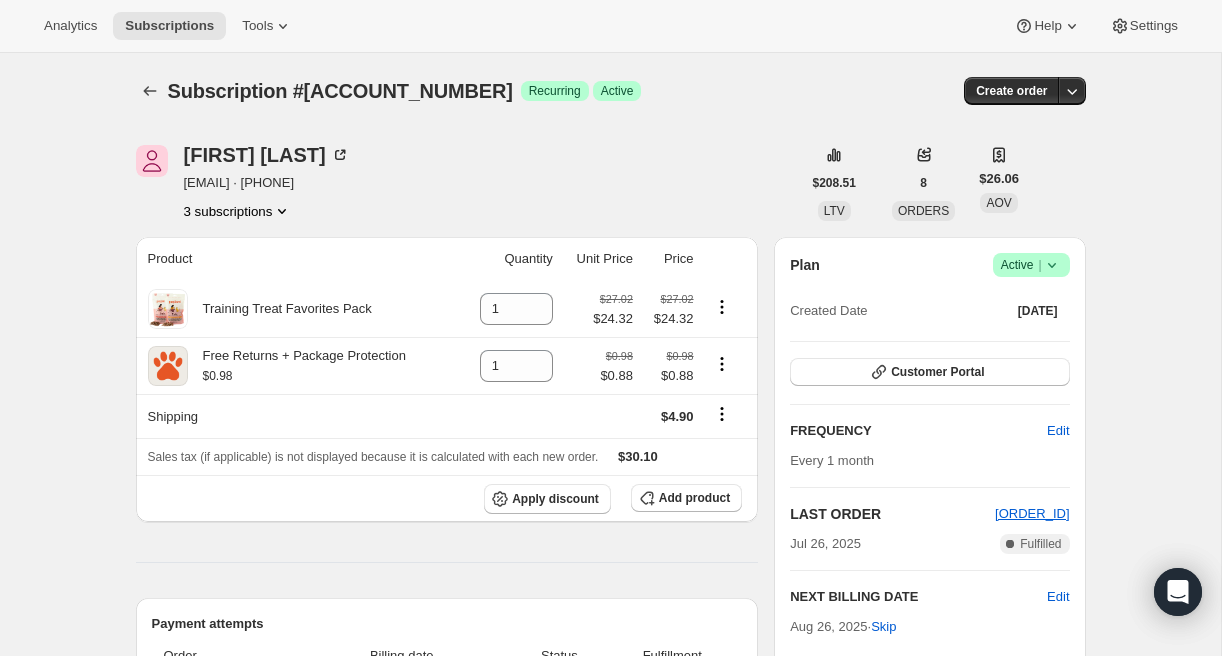 click 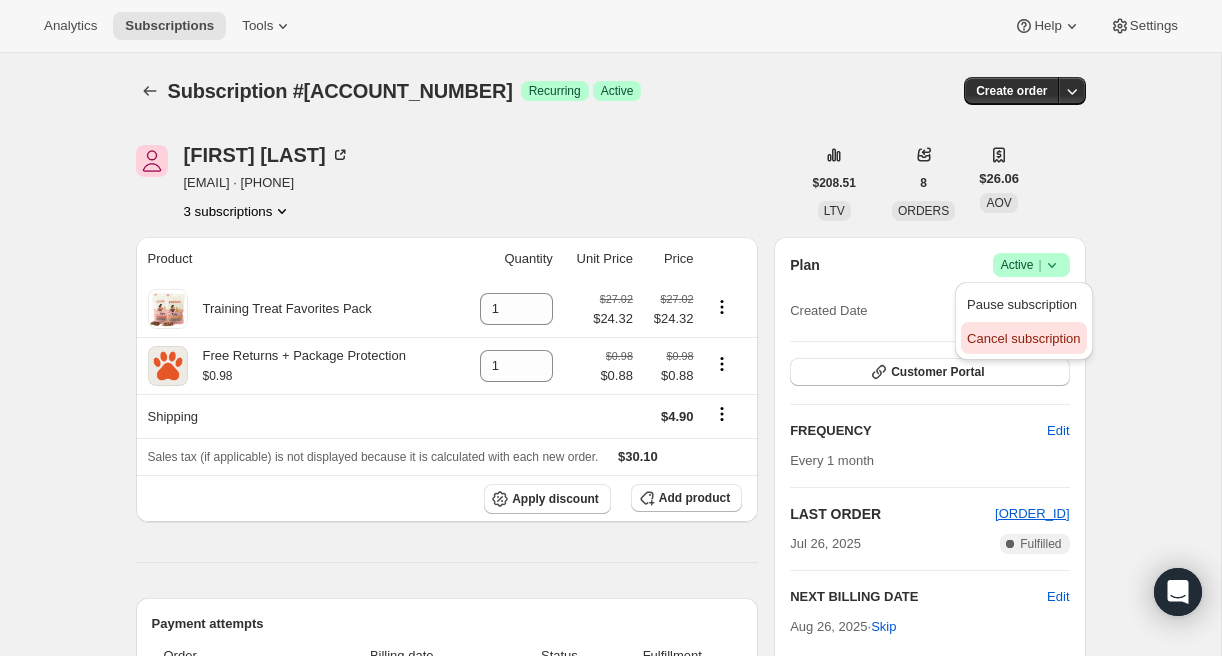 click on "Cancel subscription" at bounding box center [1023, 338] 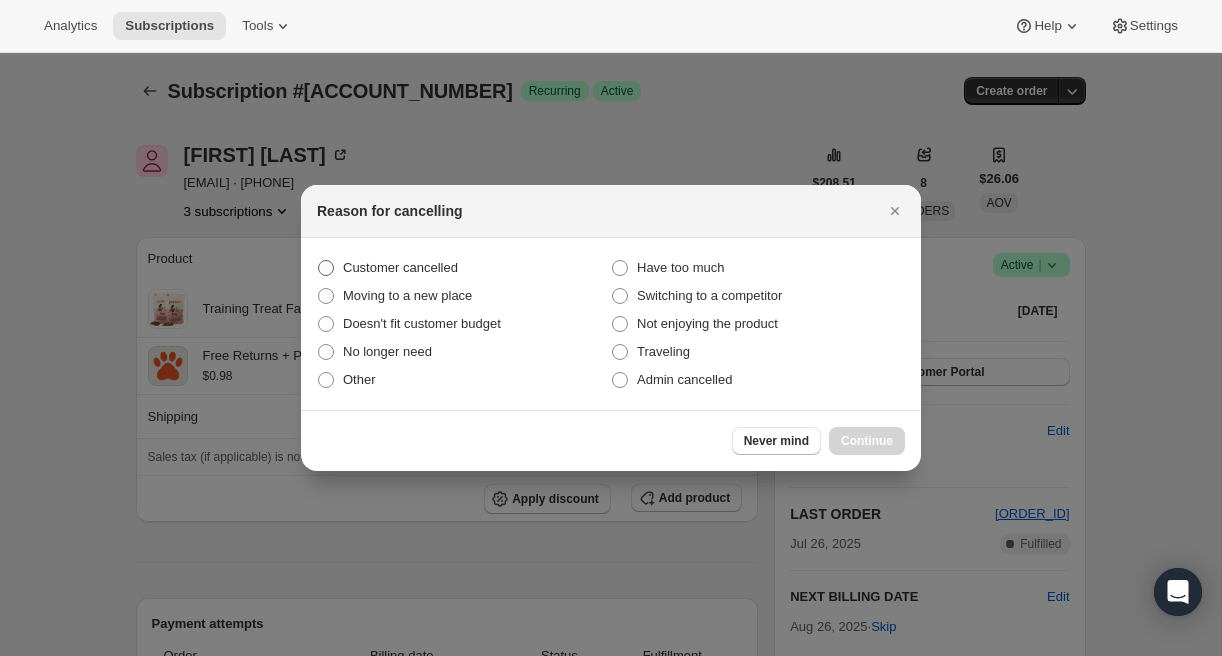 click on "Customer cancelled" at bounding box center (464, 268) 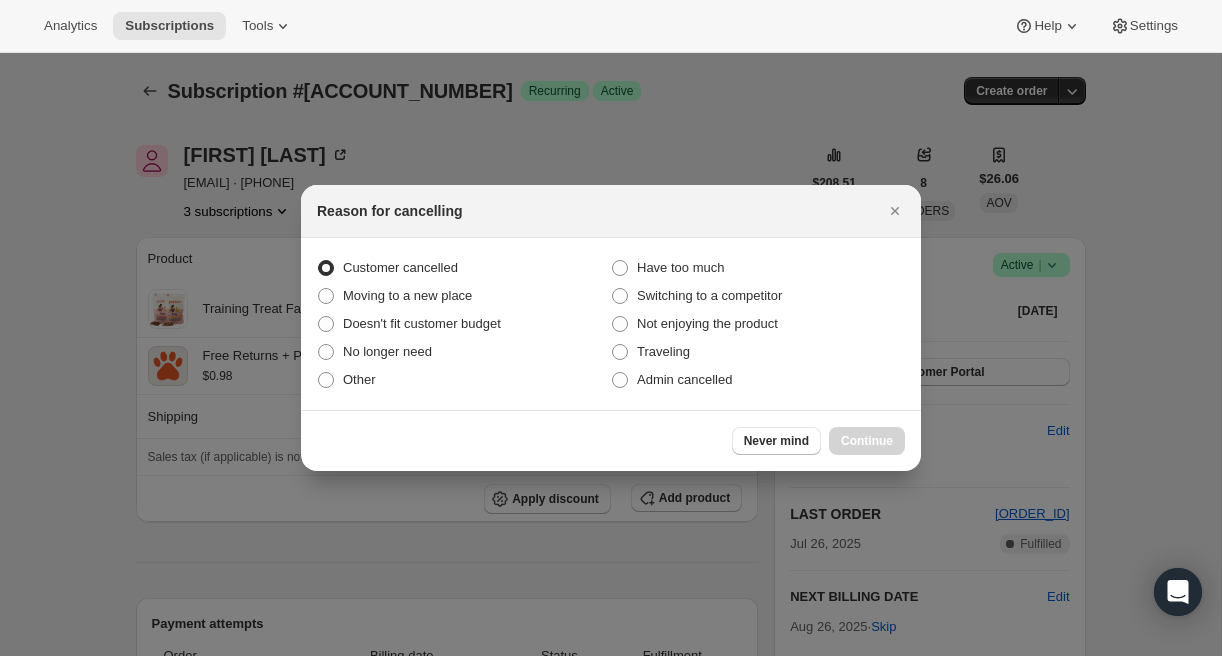 radio on "true" 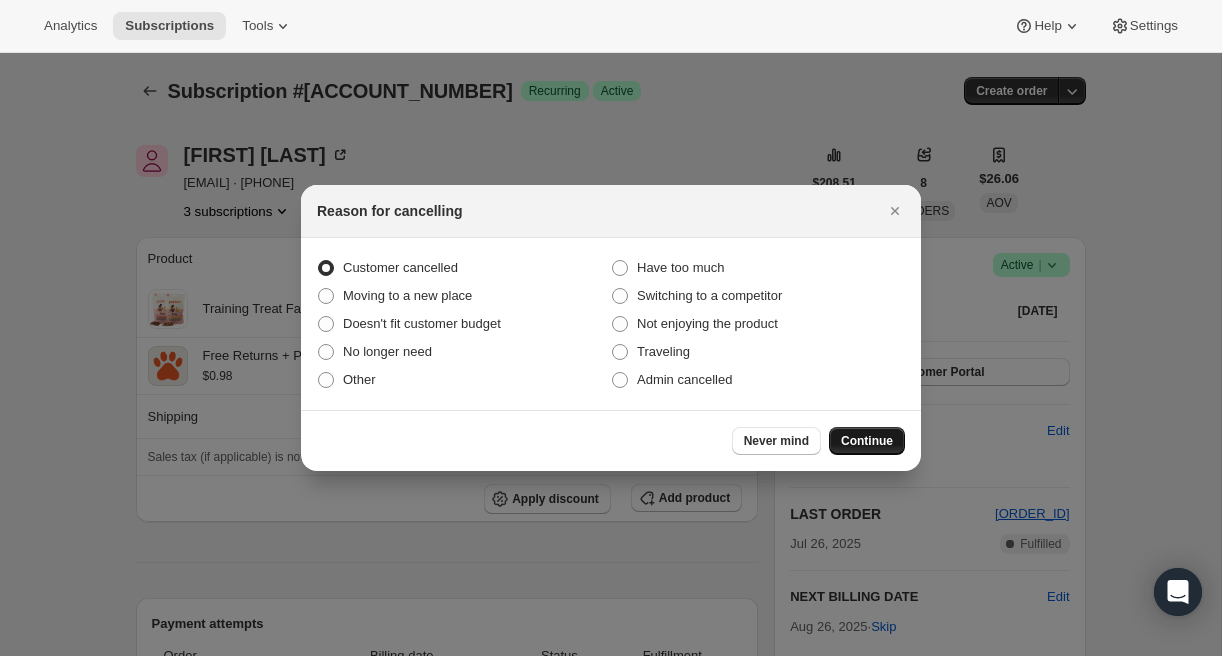 click on "Continue" at bounding box center (867, 441) 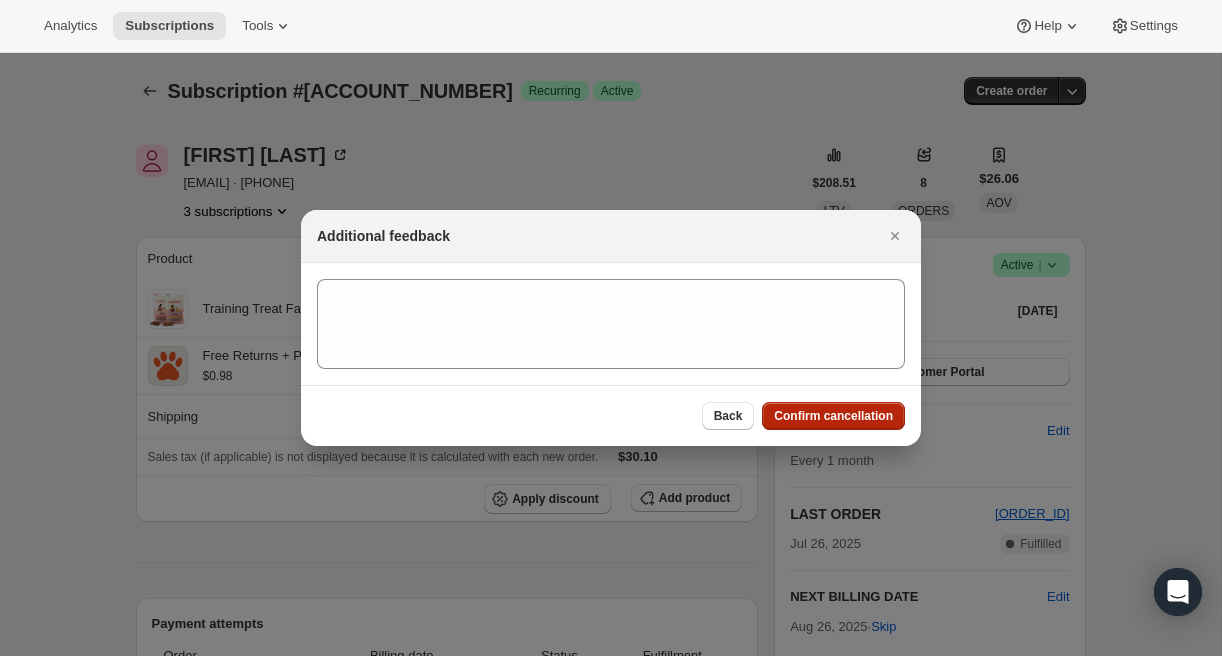 click on "Confirm cancellation" at bounding box center [833, 416] 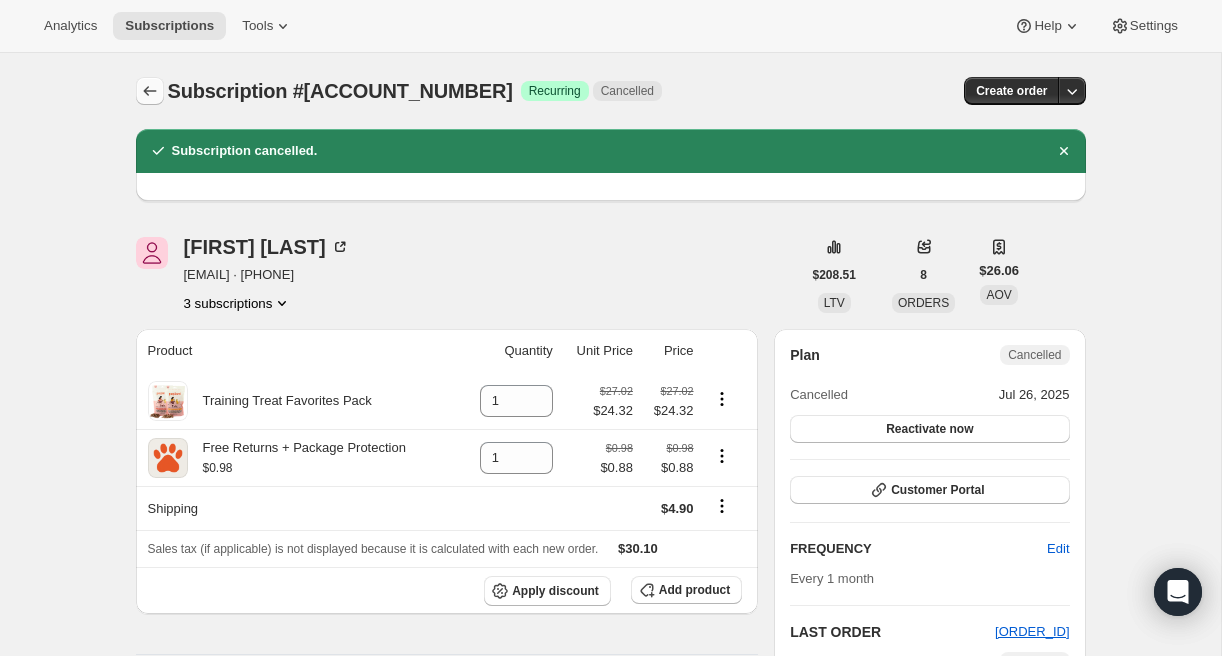 click 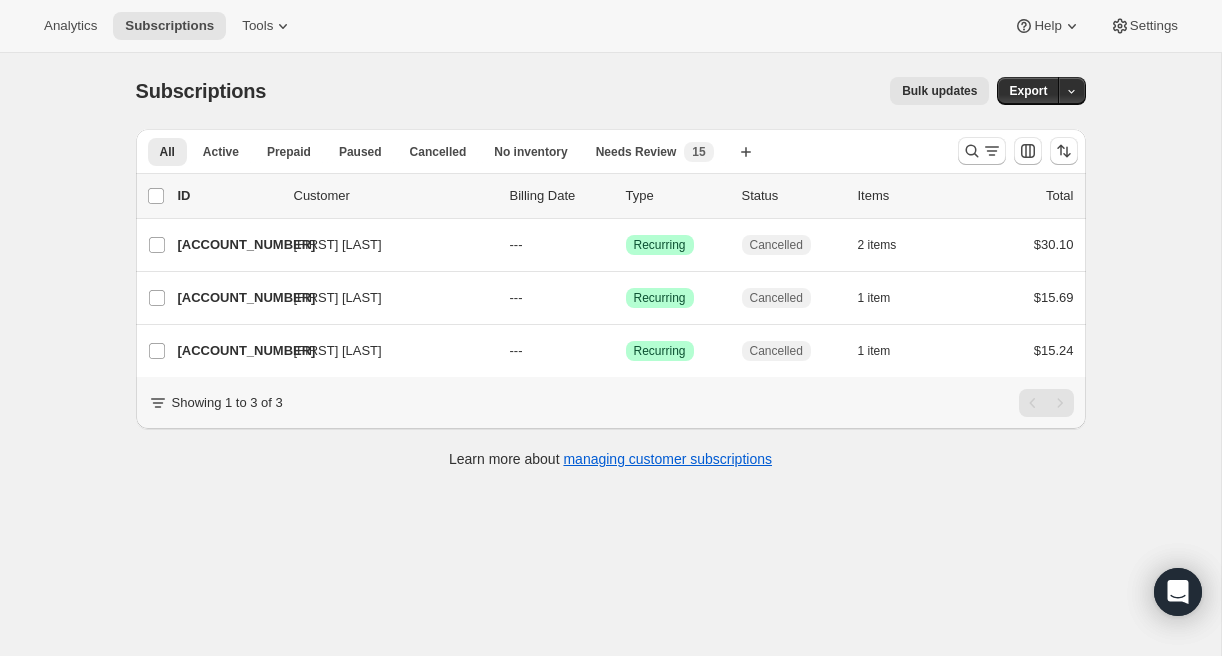 click at bounding box center [1018, 151] 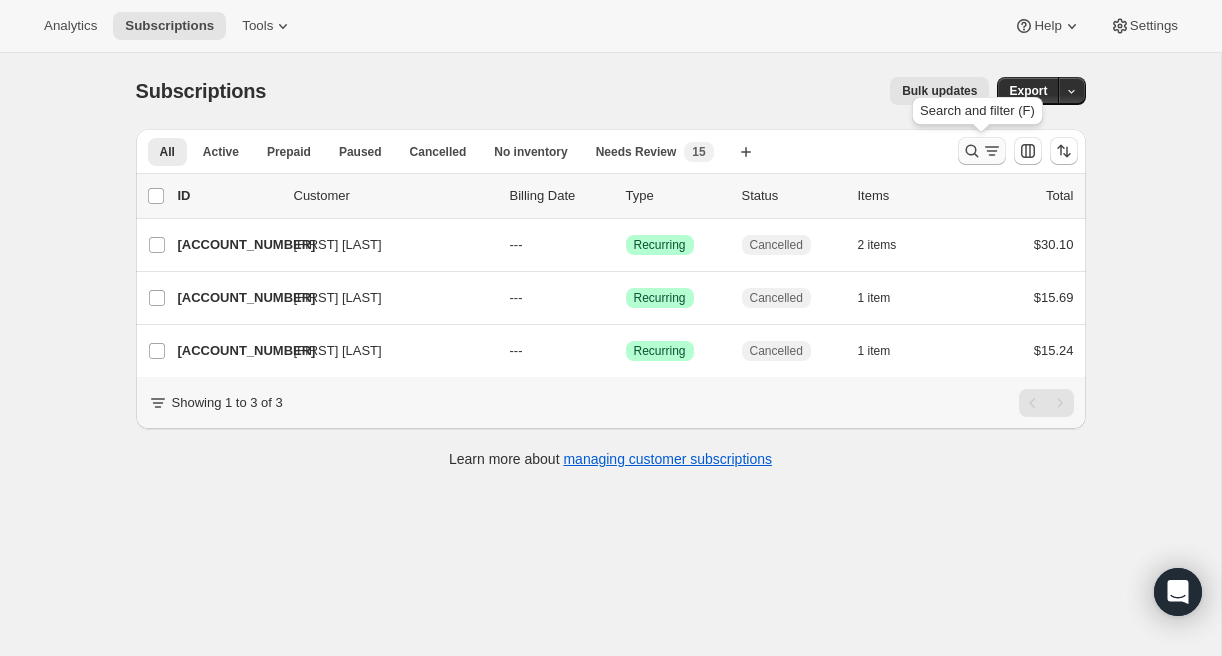 click at bounding box center (982, 151) 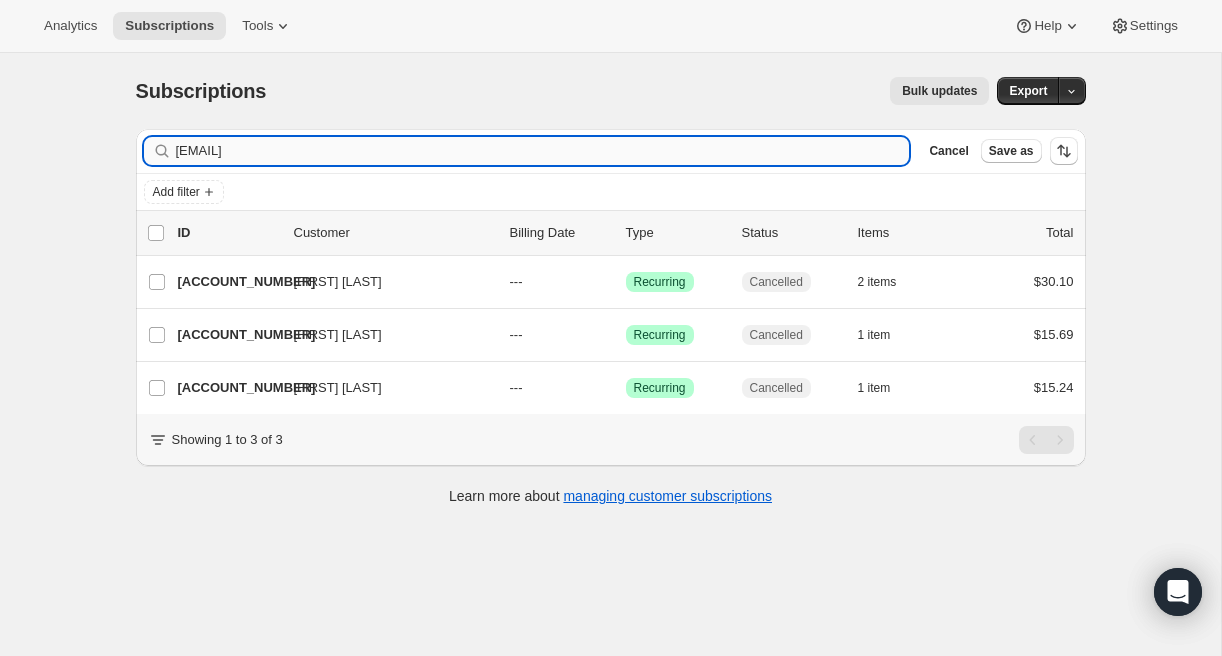 click on "epdx1@yahoo.com" at bounding box center [543, 151] 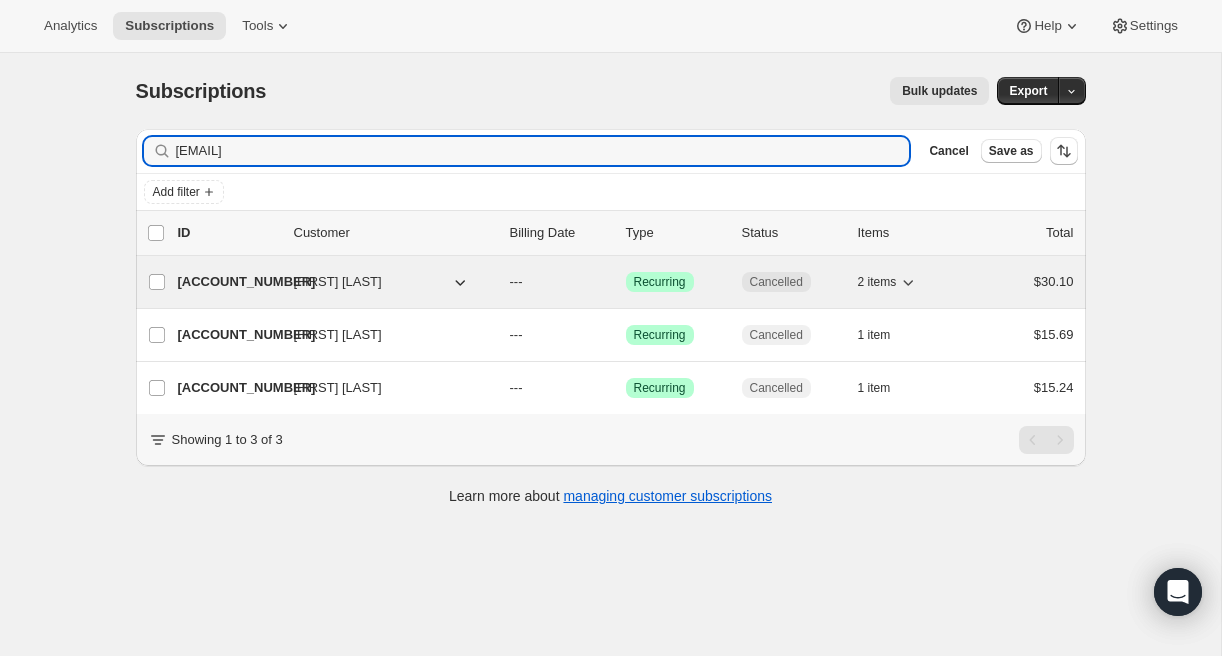 type on "farmerpea@gmail.com" 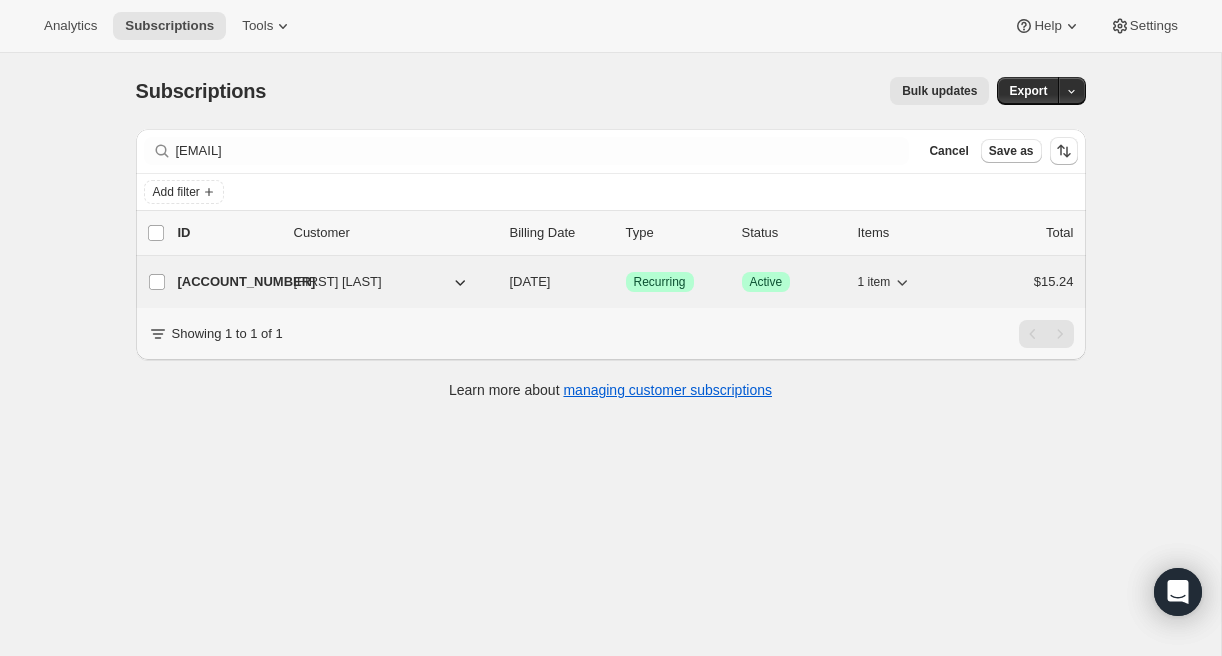 click on "23914709067" at bounding box center (228, 282) 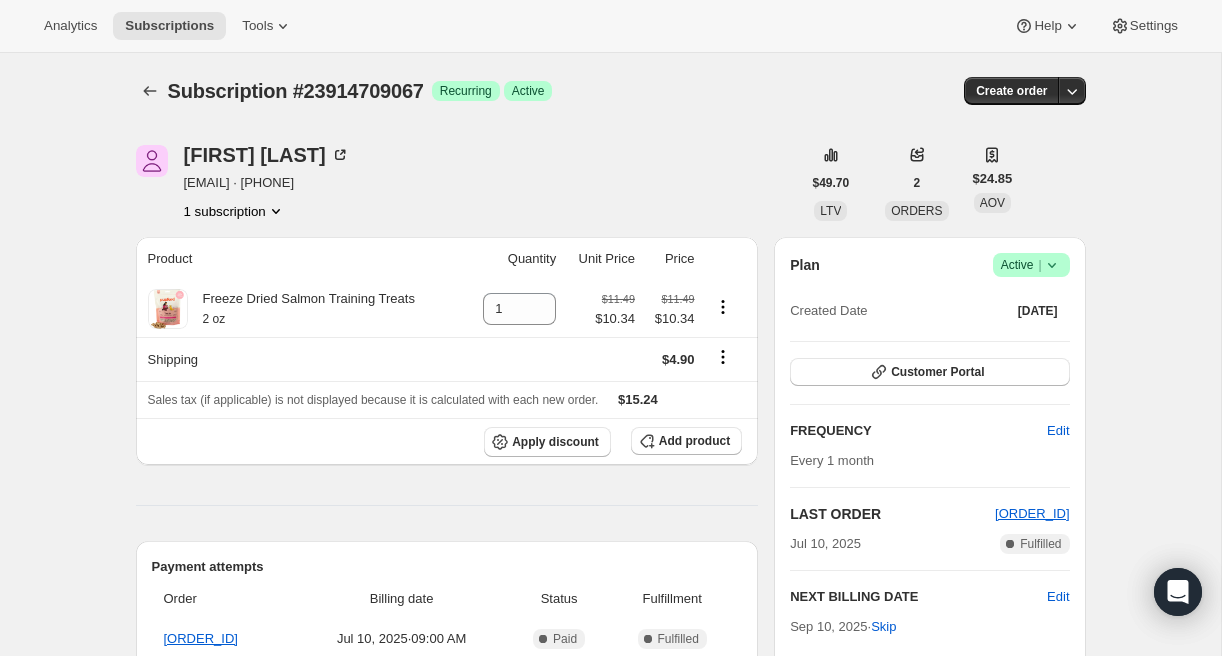 click 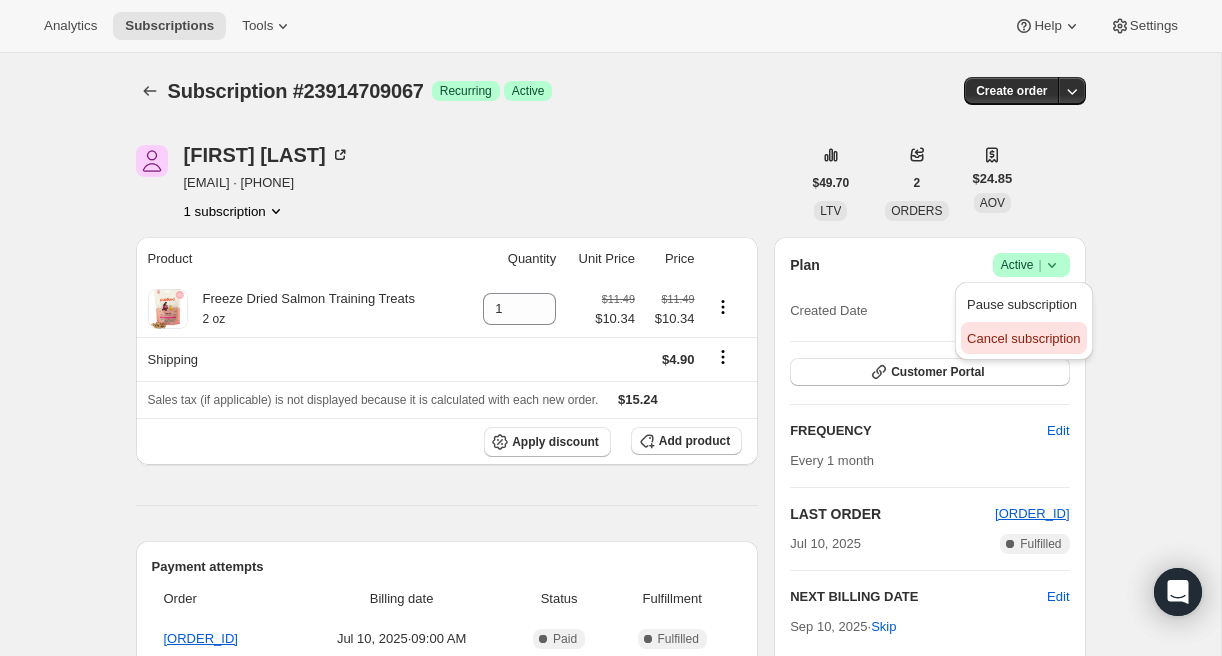 click on "Cancel subscription" at bounding box center (1023, 338) 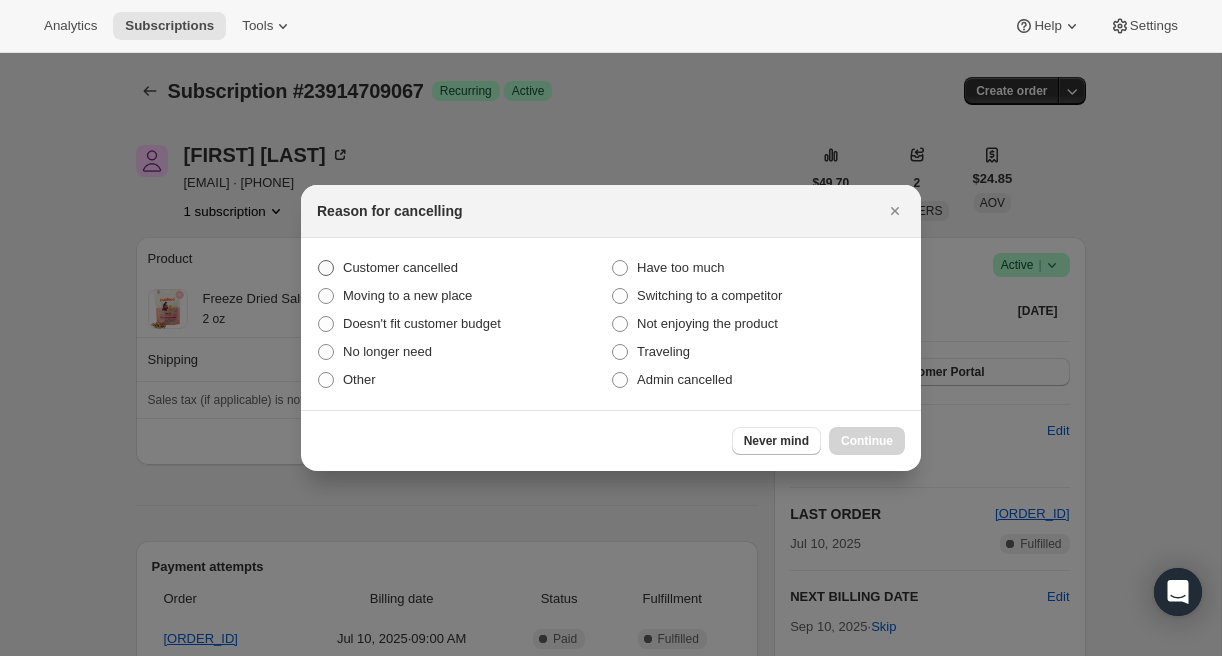 click on "Customer cancelled" at bounding box center [464, 268] 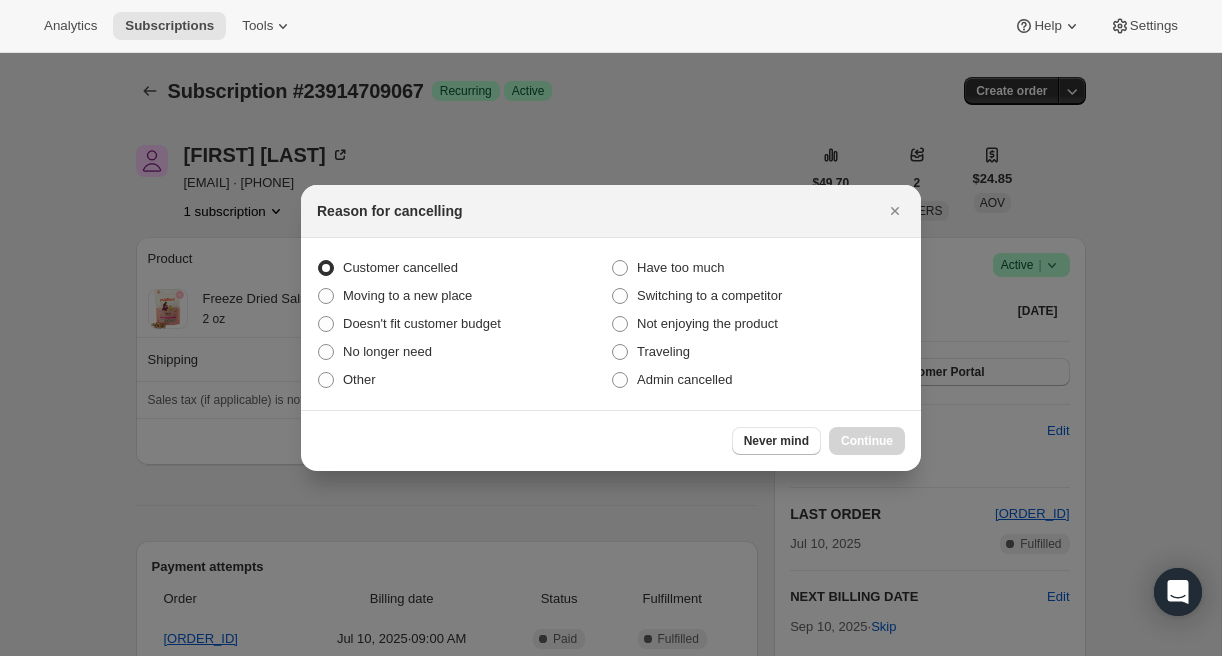 radio on "true" 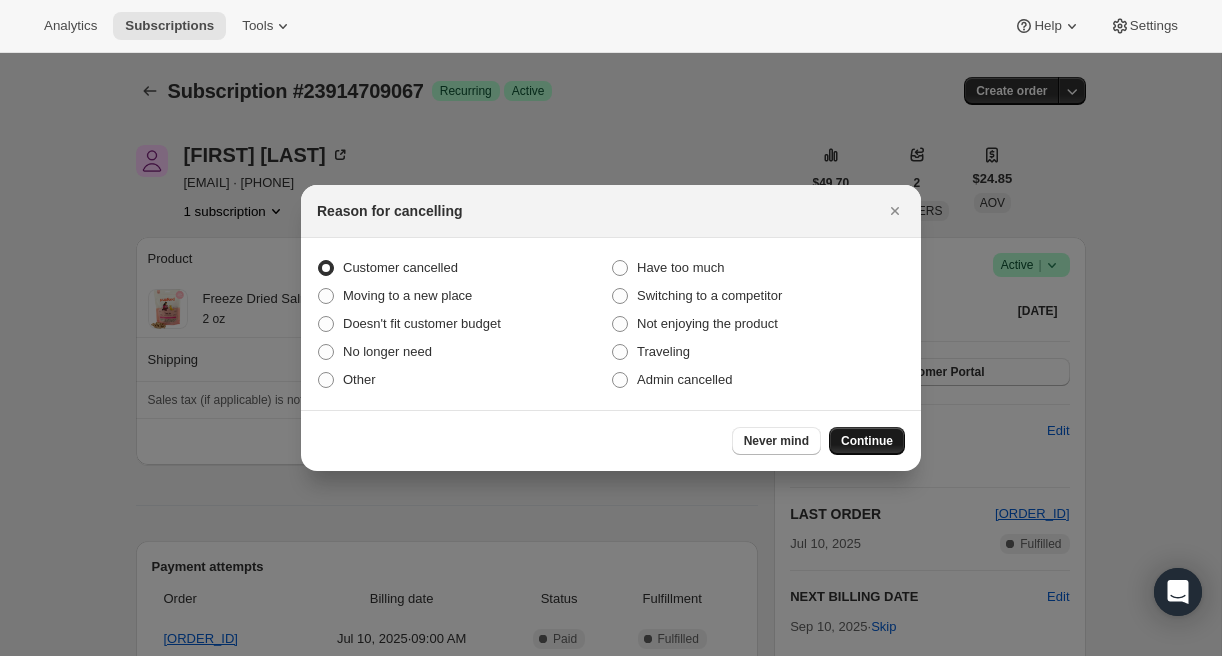 click on "Continue" at bounding box center (867, 441) 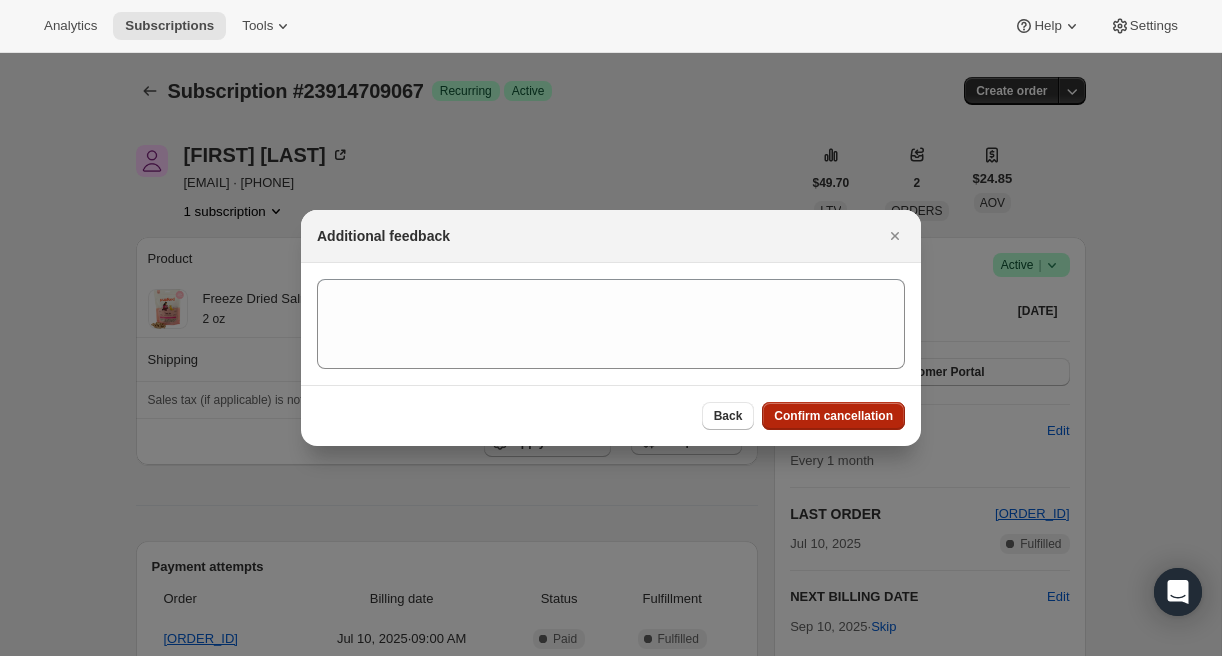 click on "Confirm cancellation" at bounding box center (833, 416) 